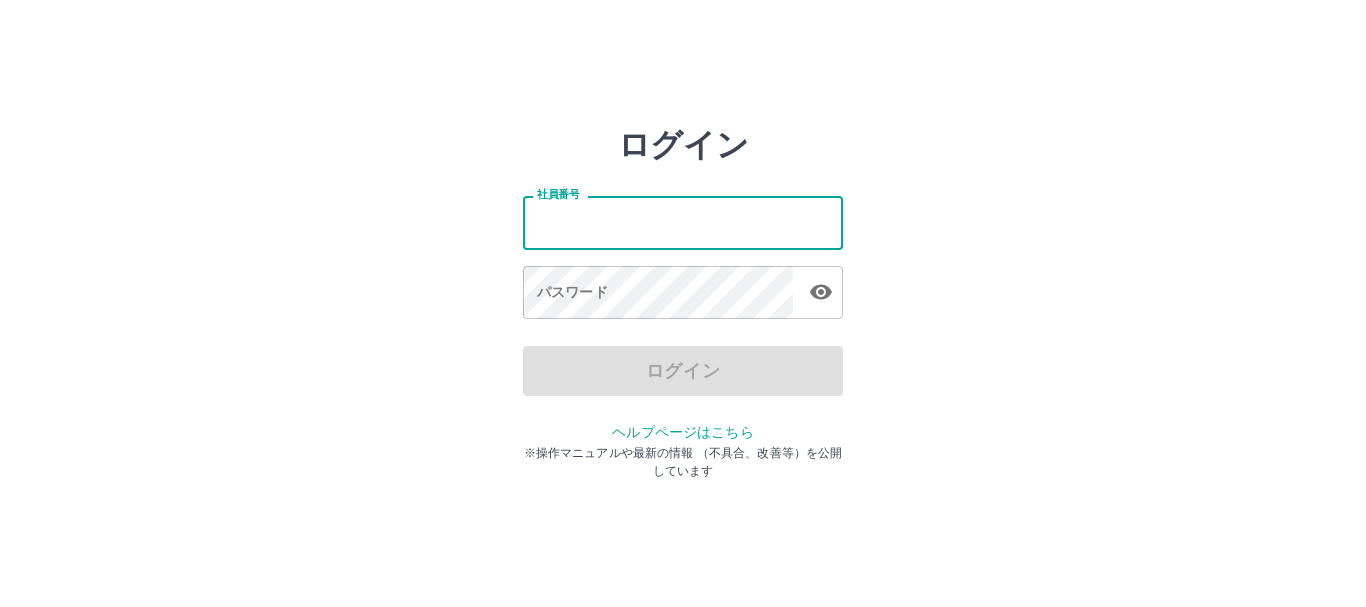 scroll, scrollTop: 0, scrollLeft: 0, axis: both 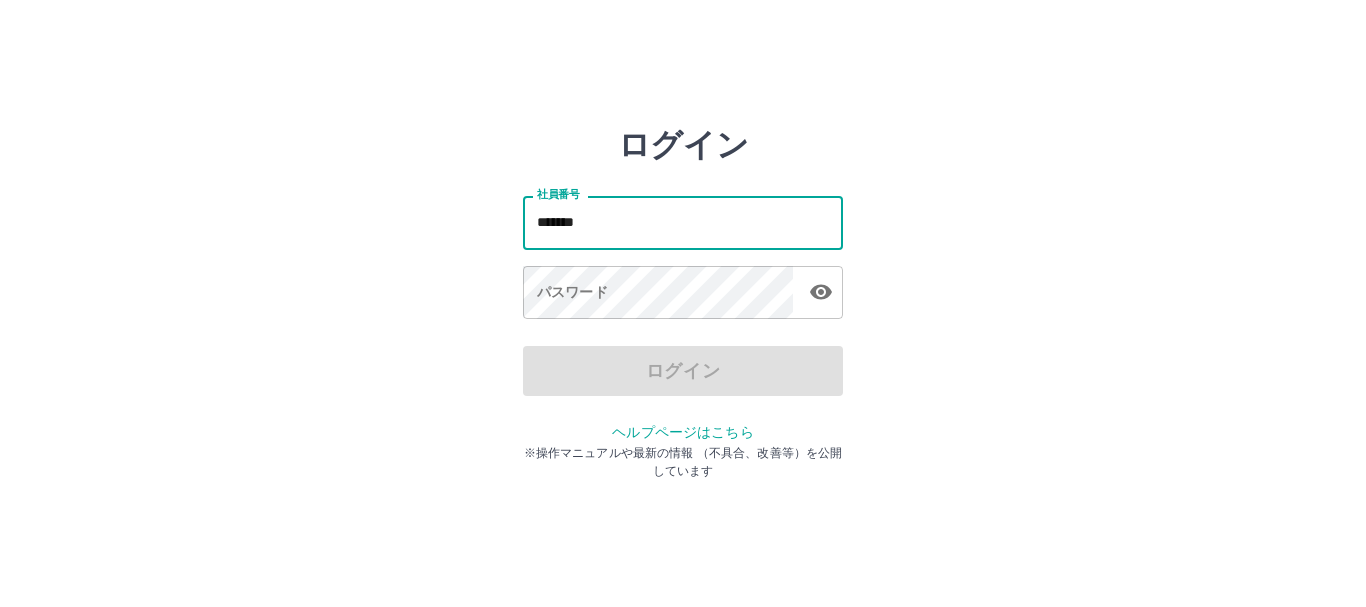 type on "*******" 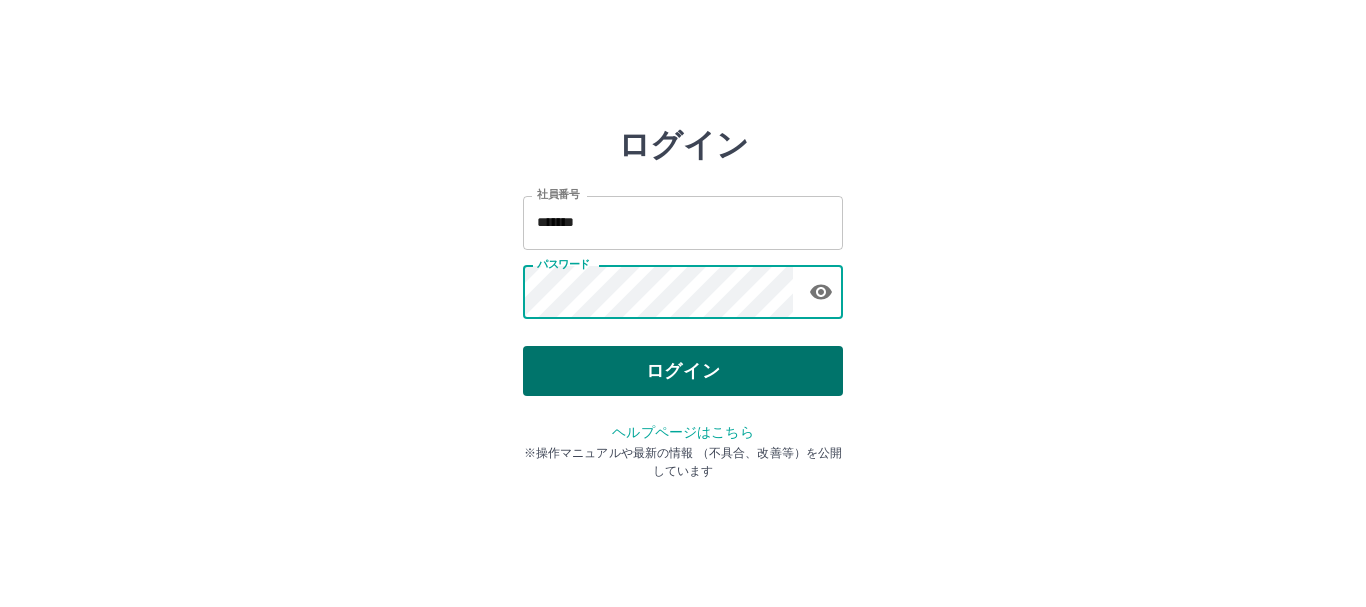 click on "ログイン" at bounding box center (683, 371) 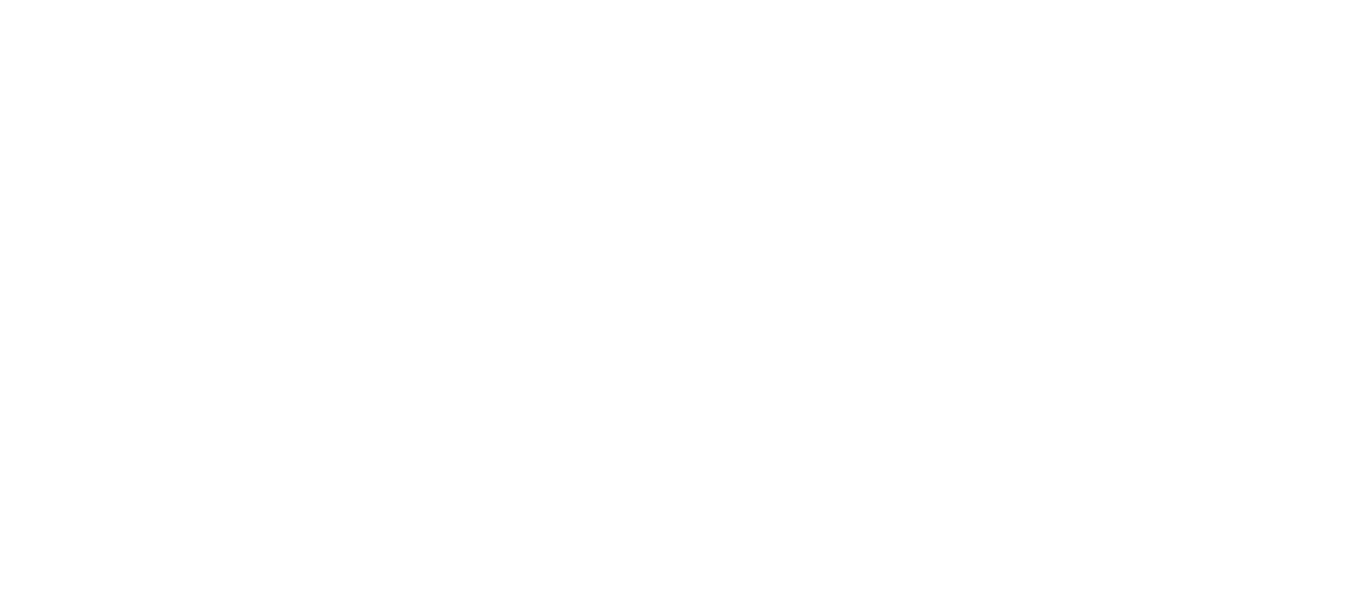 scroll, scrollTop: 0, scrollLeft: 0, axis: both 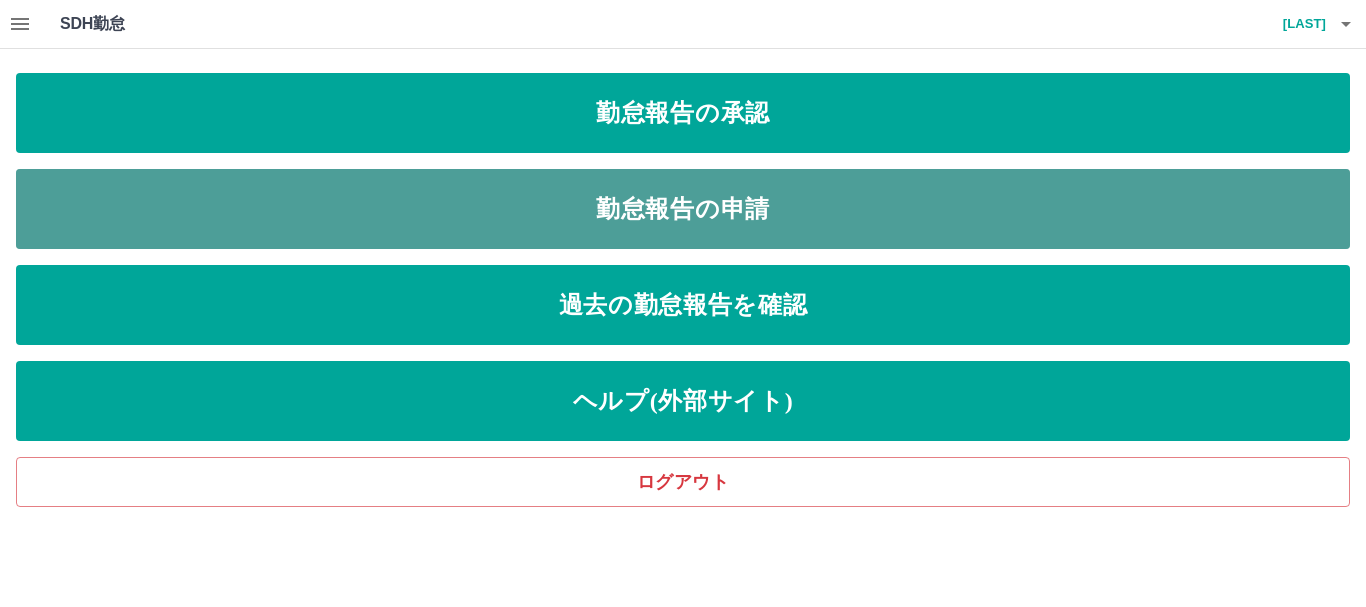 click on "勤怠報告の申請" at bounding box center (683, 209) 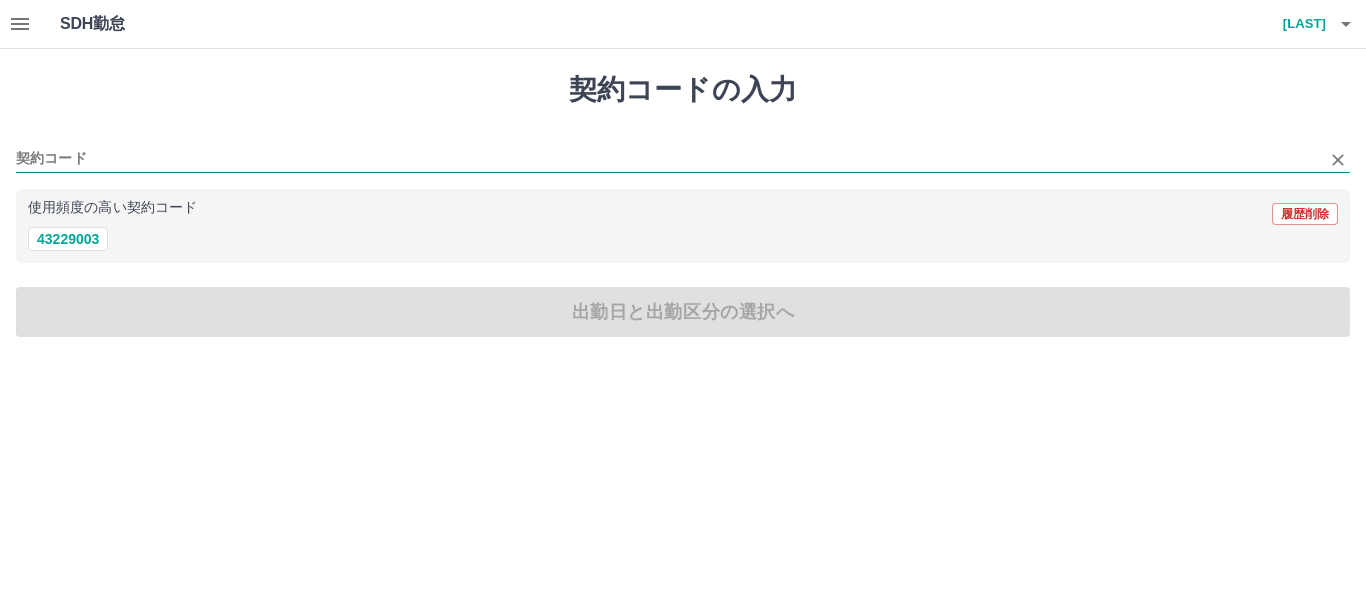 click on "契約コード" at bounding box center (668, 159) 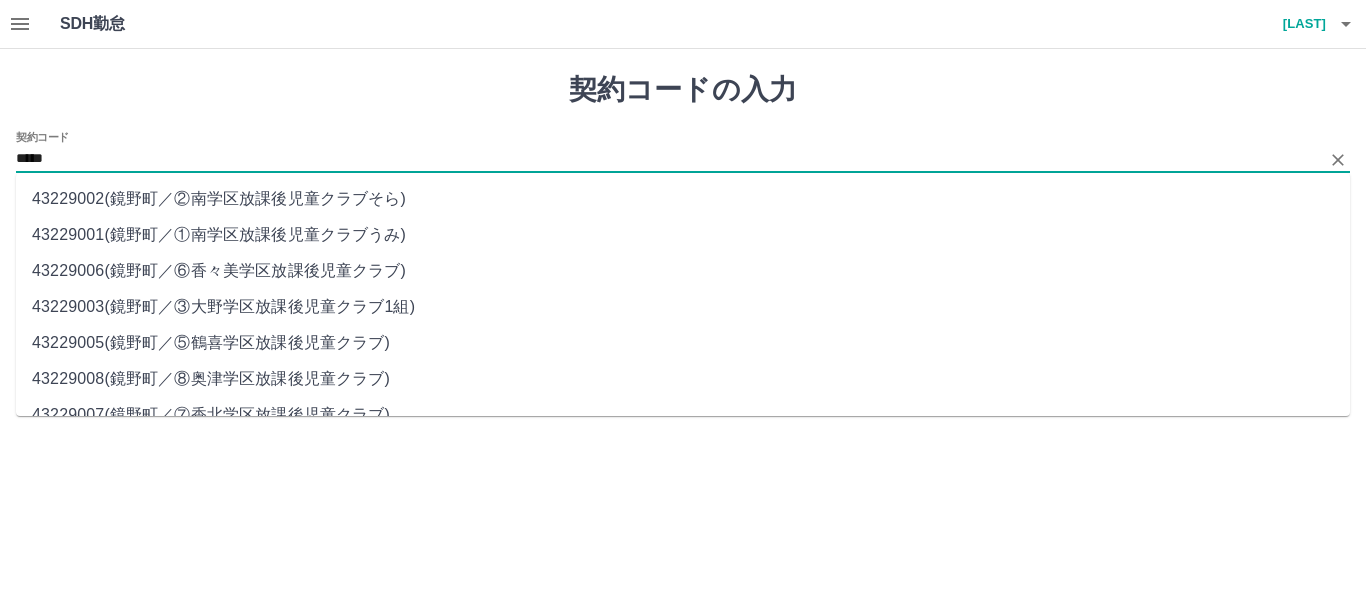 click on "[POSTAL_CODE]  ( [TOWN] ／ ③[SCHOOL_NAME]1組 )" at bounding box center (683, 307) 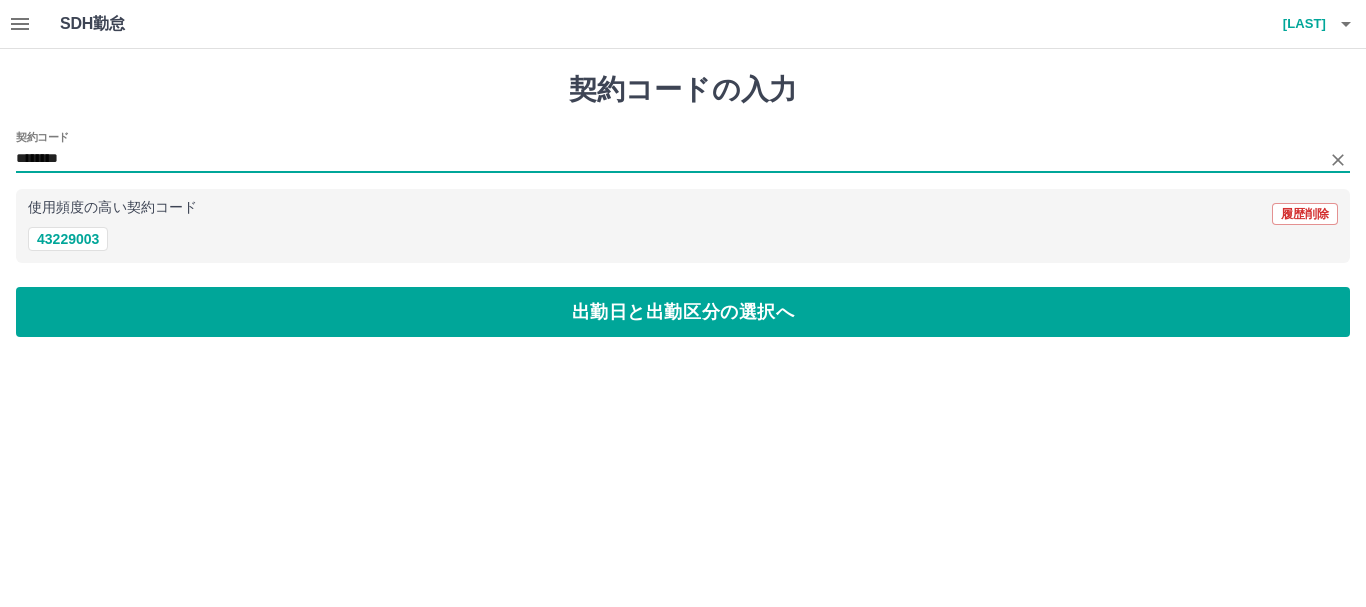 type on "********" 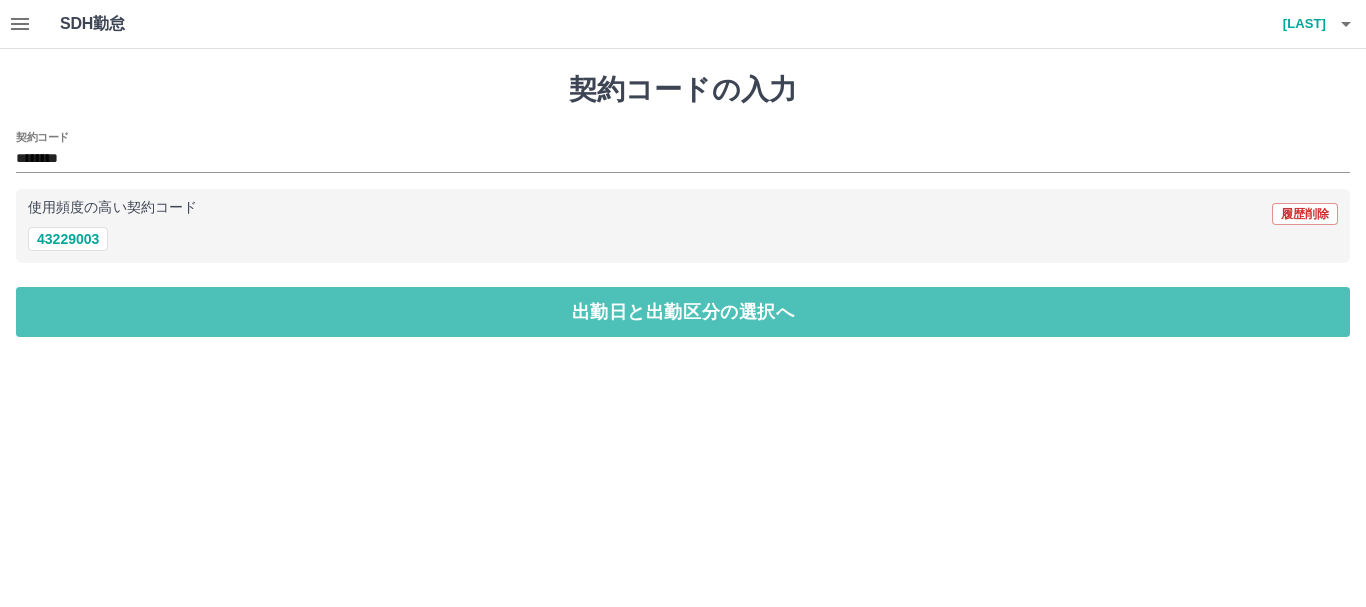 click on "出勤日と出勤区分の選択へ" at bounding box center (683, 312) 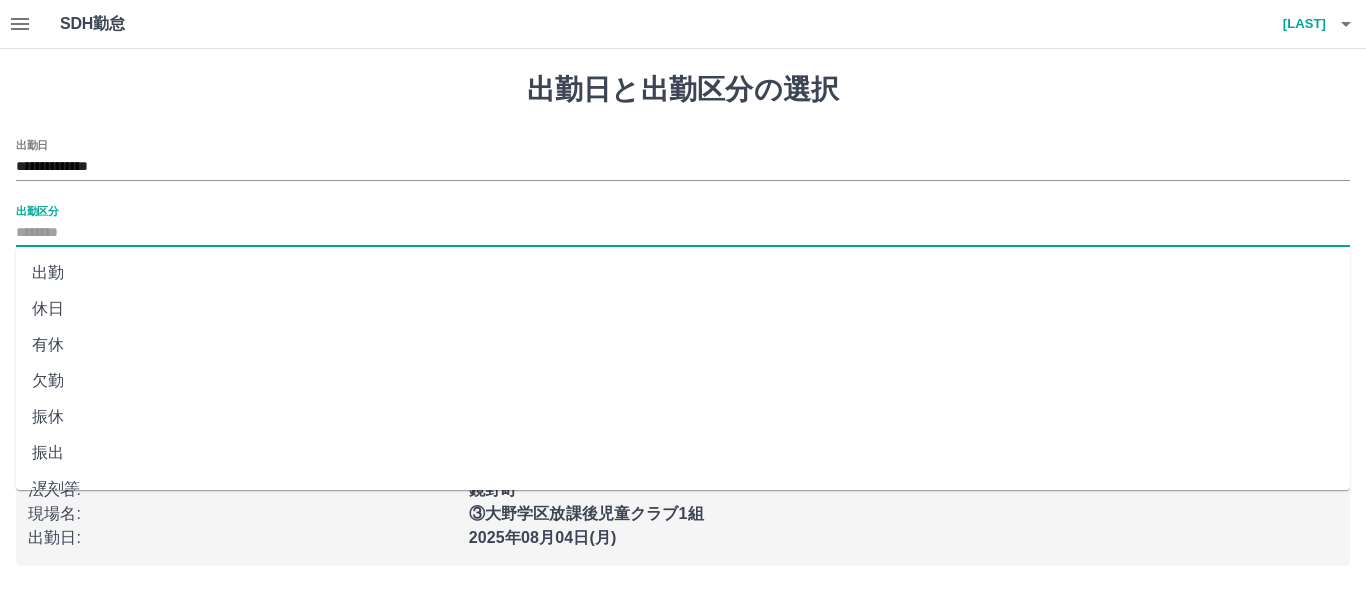 click on "出勤区分" at bounding box center [683, 233] 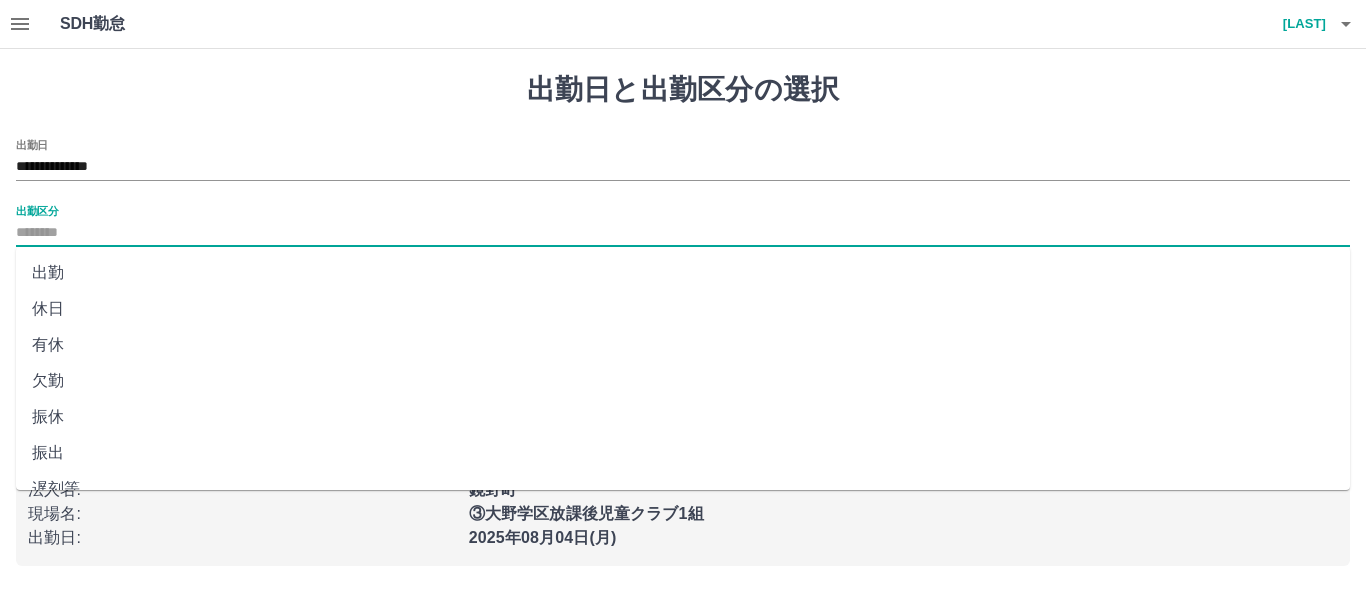 click on "出勤" at bounding box center (683, 273) 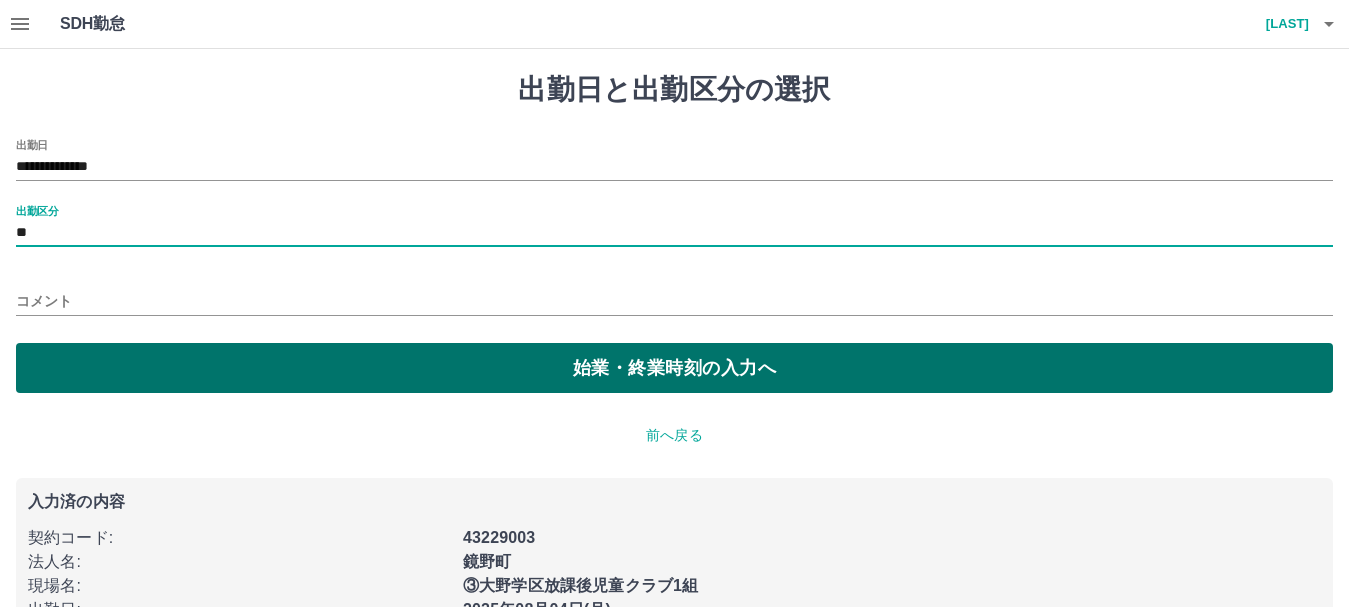 click on "始業・終業時刻の入力へ" at bounding box center (674, 368) 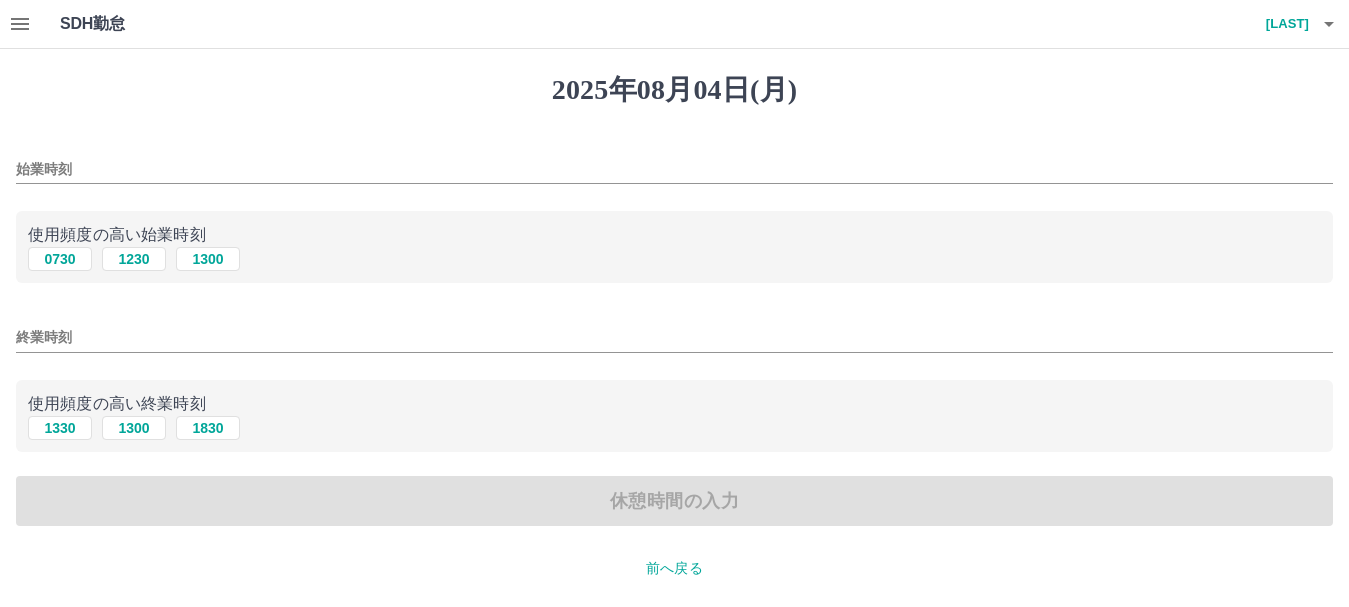 click on "始業時刻" at bounding box center [674, 169] 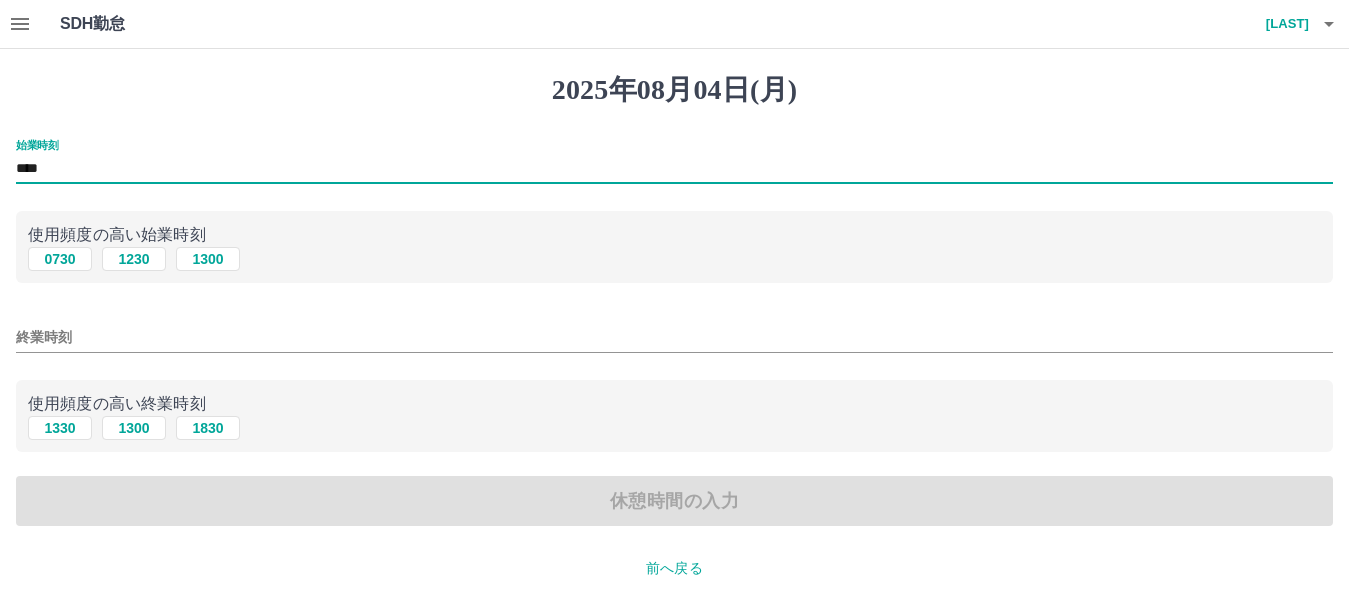 type on "****" 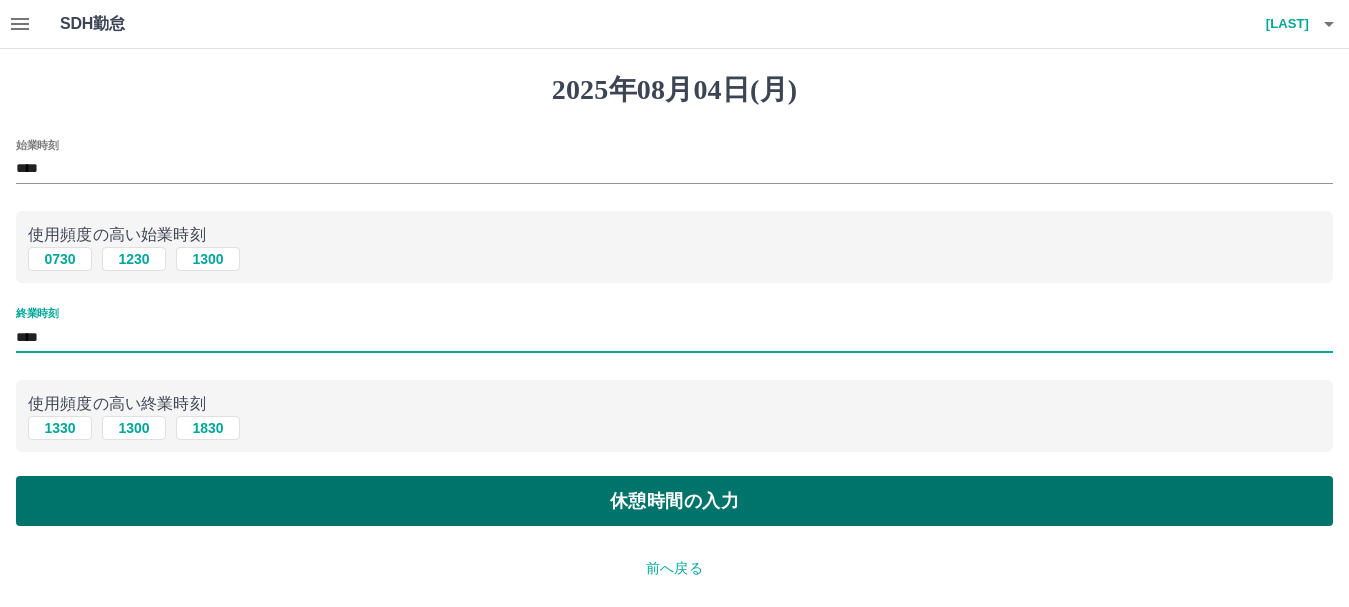 type on "****" 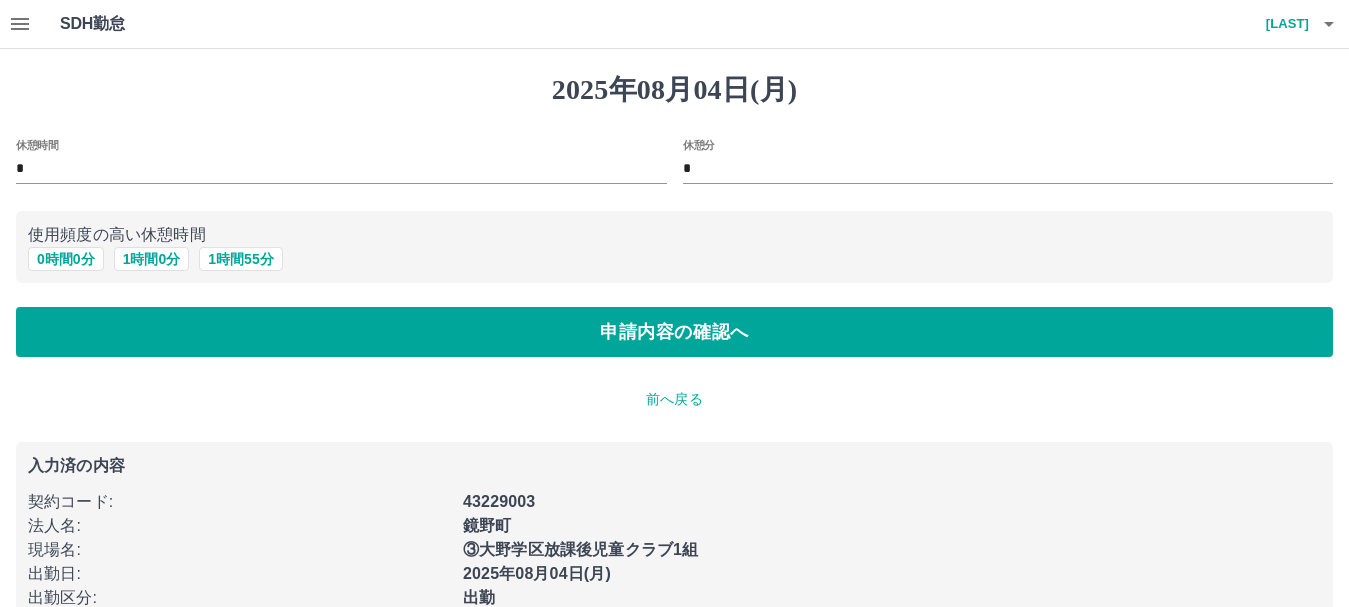 click on "*" at bounding box center [341, 169] 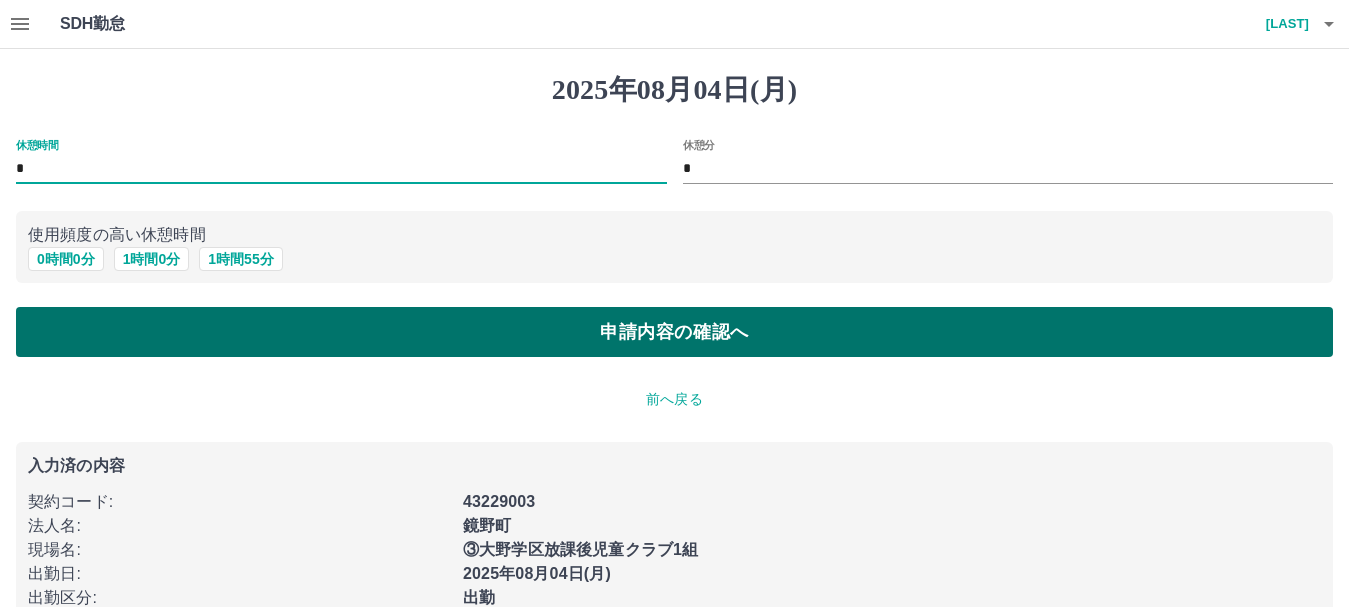 type on "*" 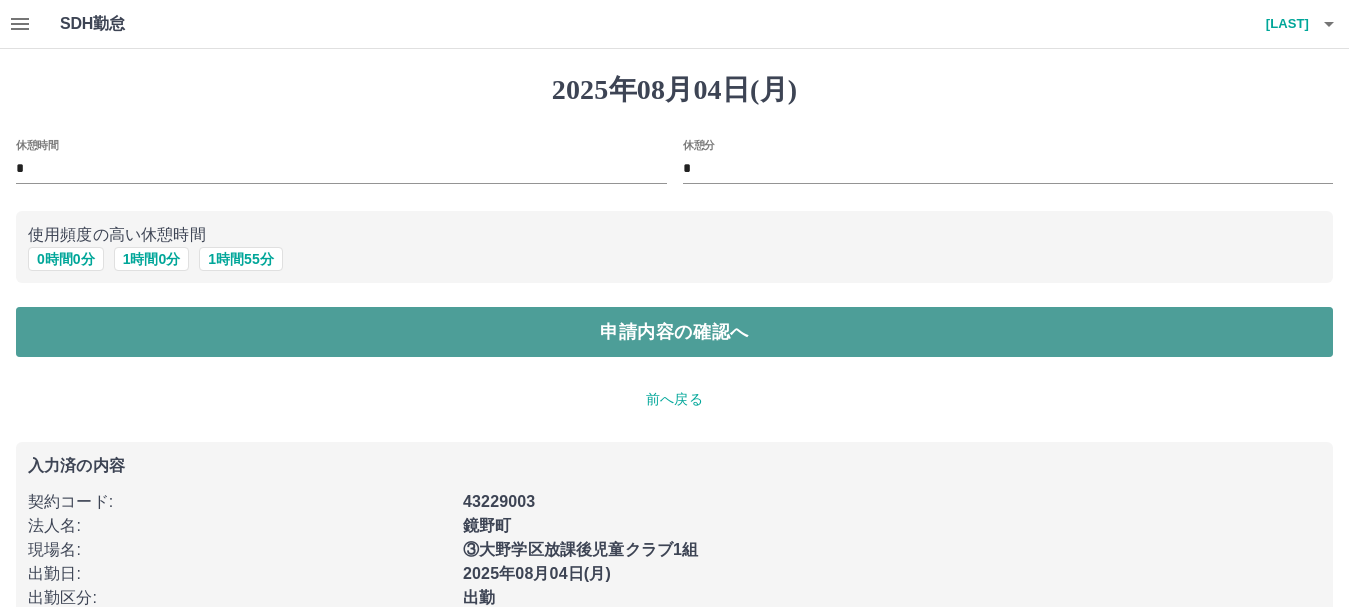 click on "申請内容の確認へ" at bounding box center (674, 332) 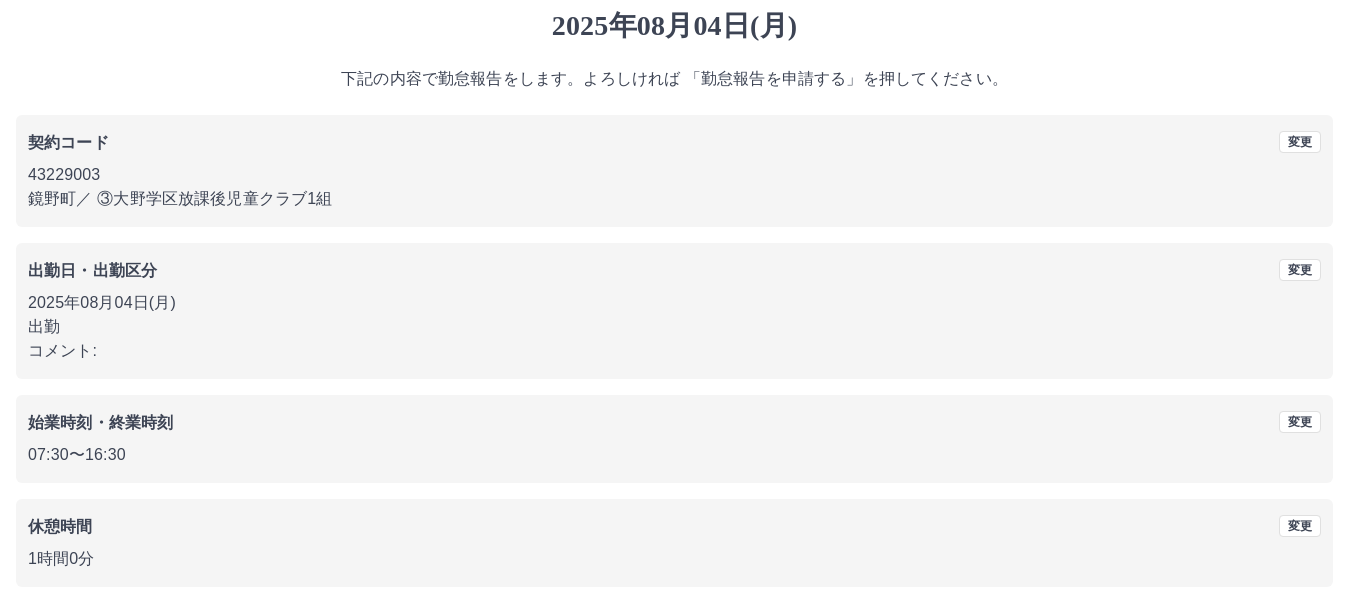 scroll, scrollTop: 142, scrollLeft: 0, axis: vertical 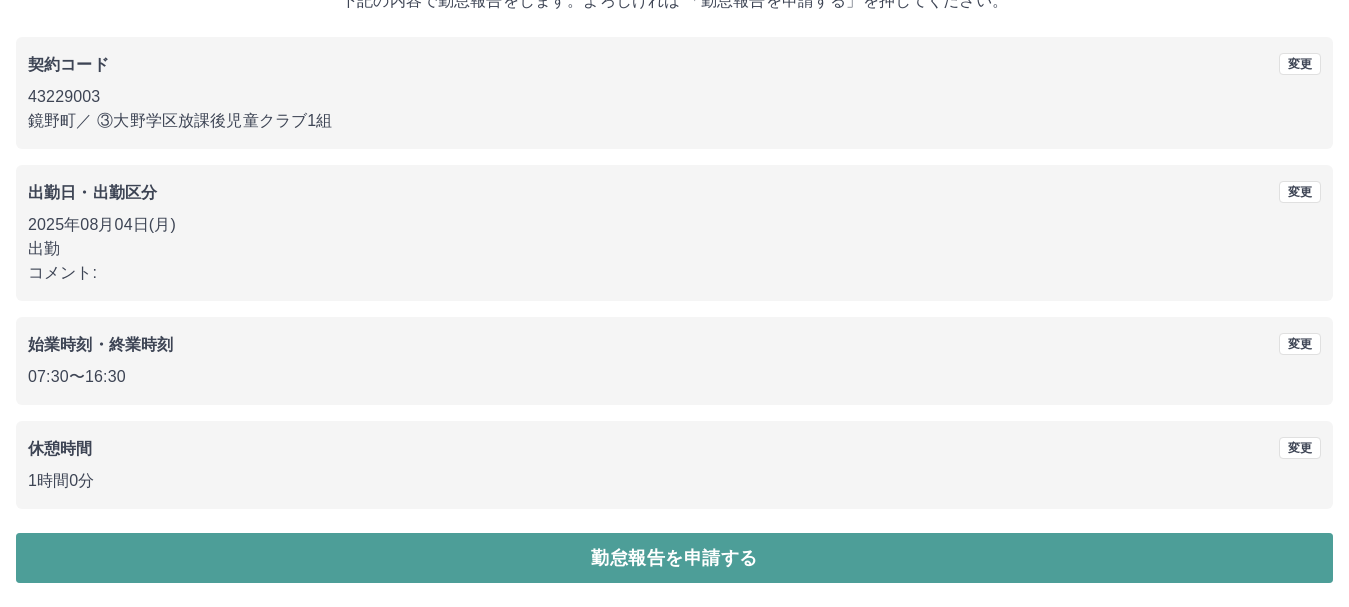 click on "勤怠報告を申請する" at bounding box center (674, 558) 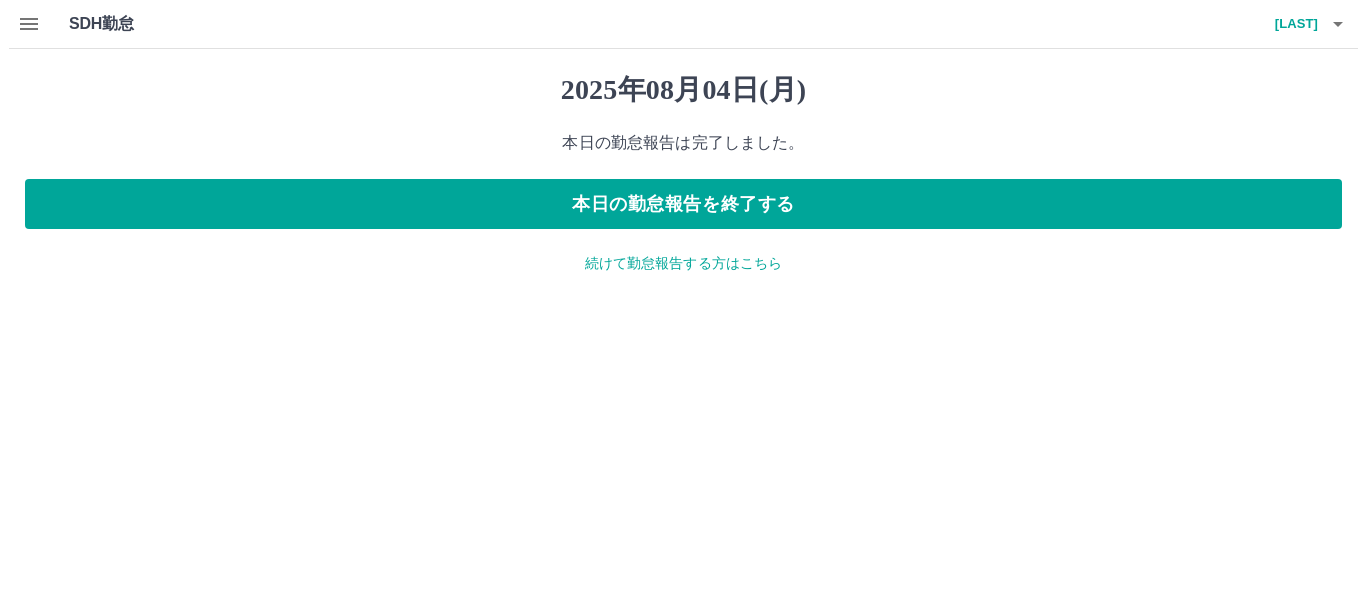 scroll, scrollTop: 0, scrollLeft: 0, axis: both 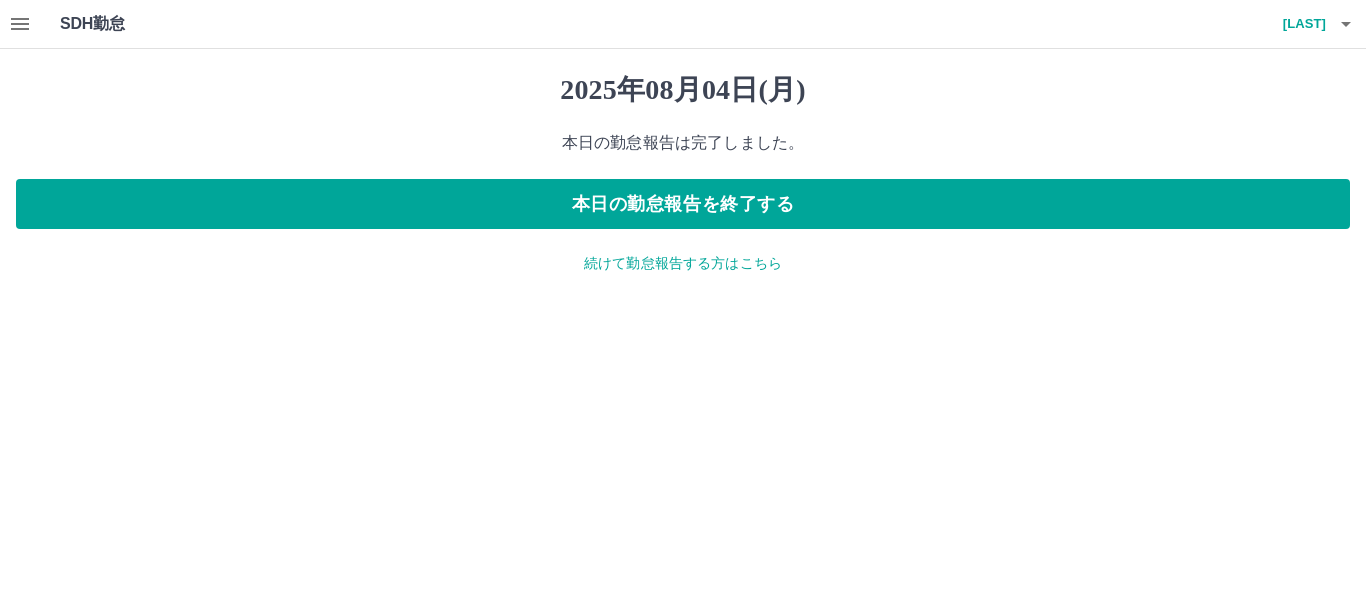click 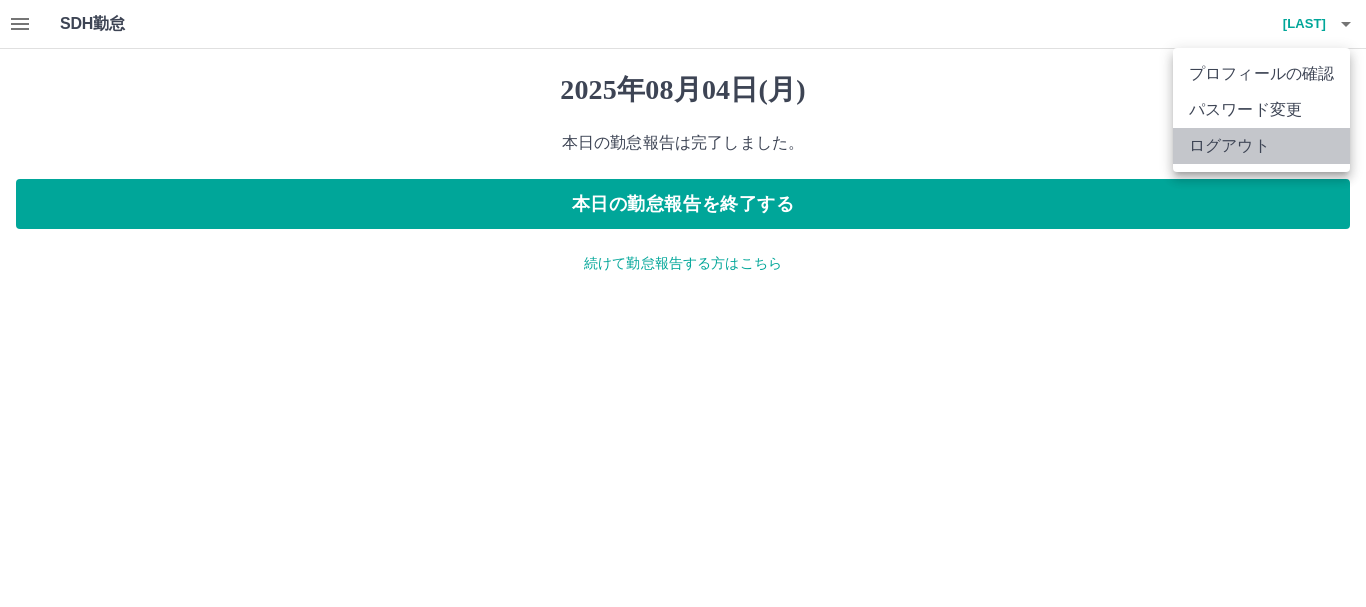 click on "ログアウト" at bounding box center (1261, 146) 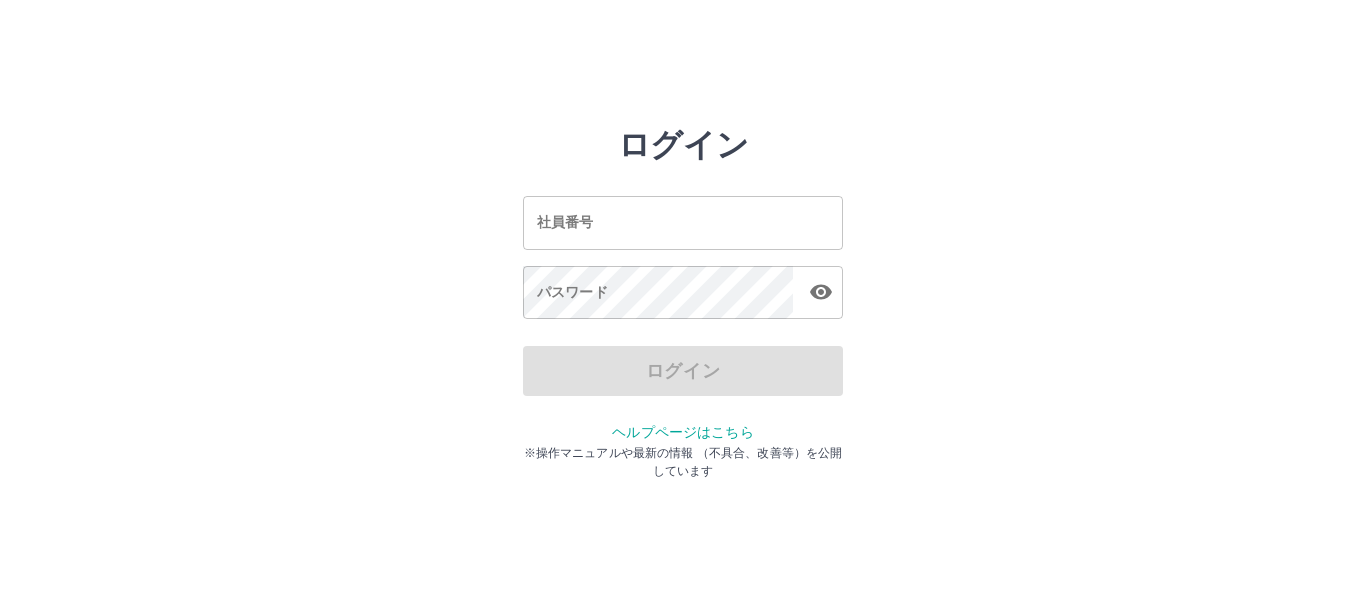 scroll, scrollTop: 0, scrollLeft: 0, axis: both 